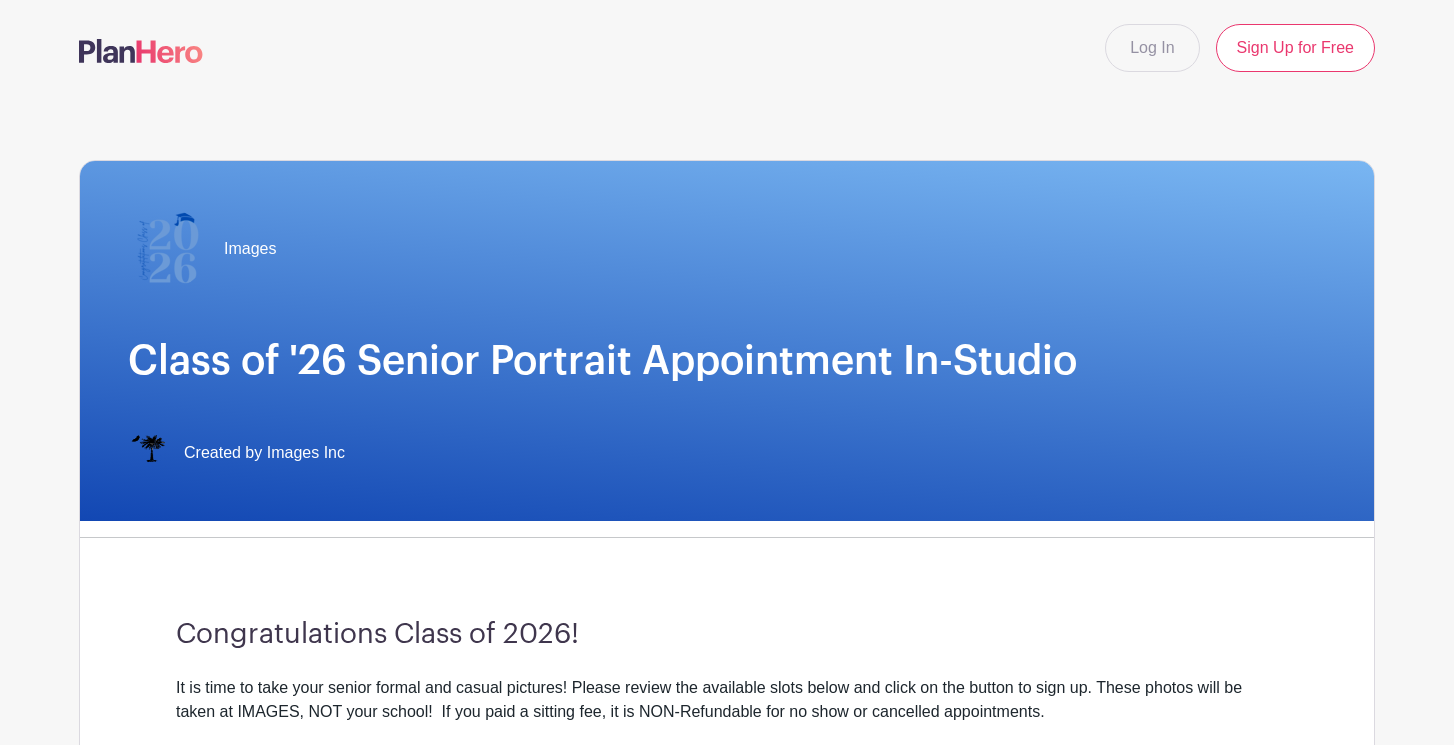 scroll, scrollTop: 52, scrollLeft: 0, axis: vertical 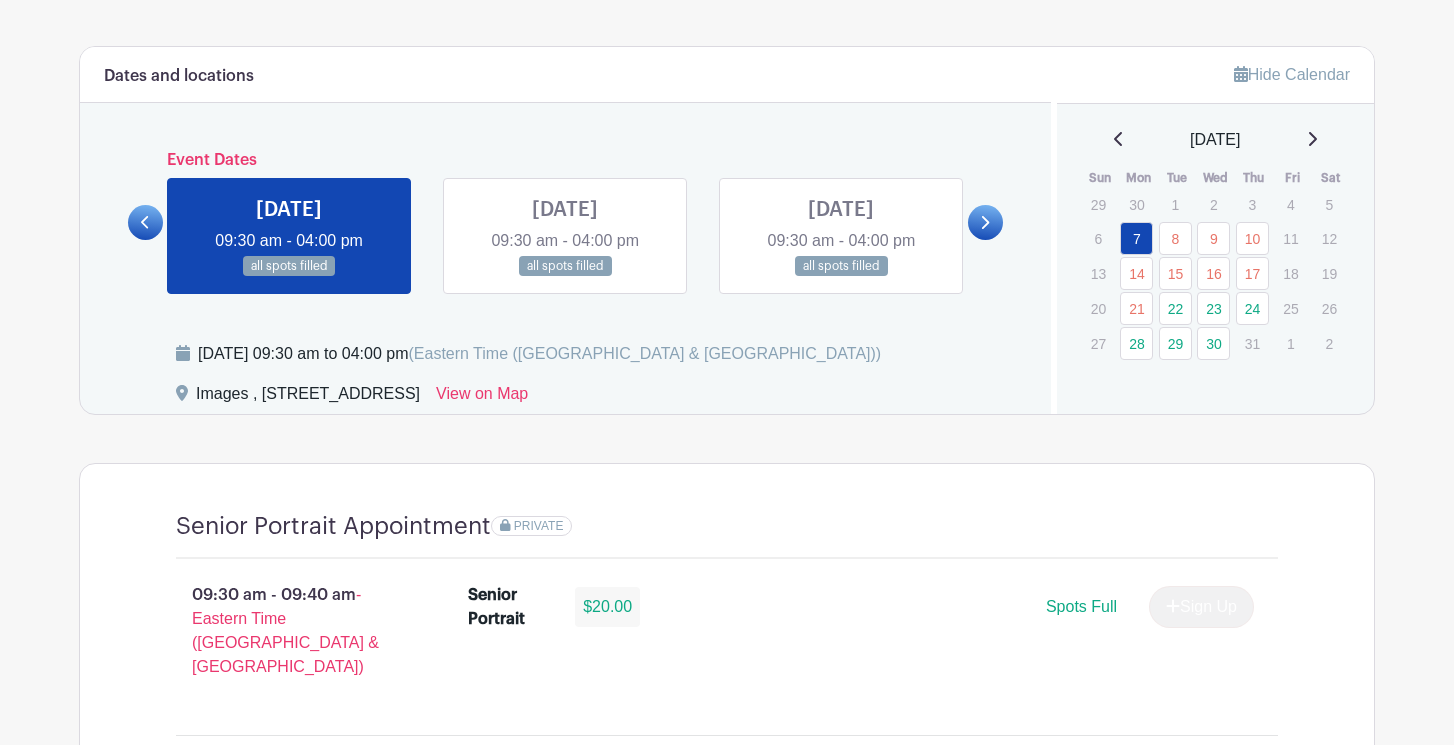 click 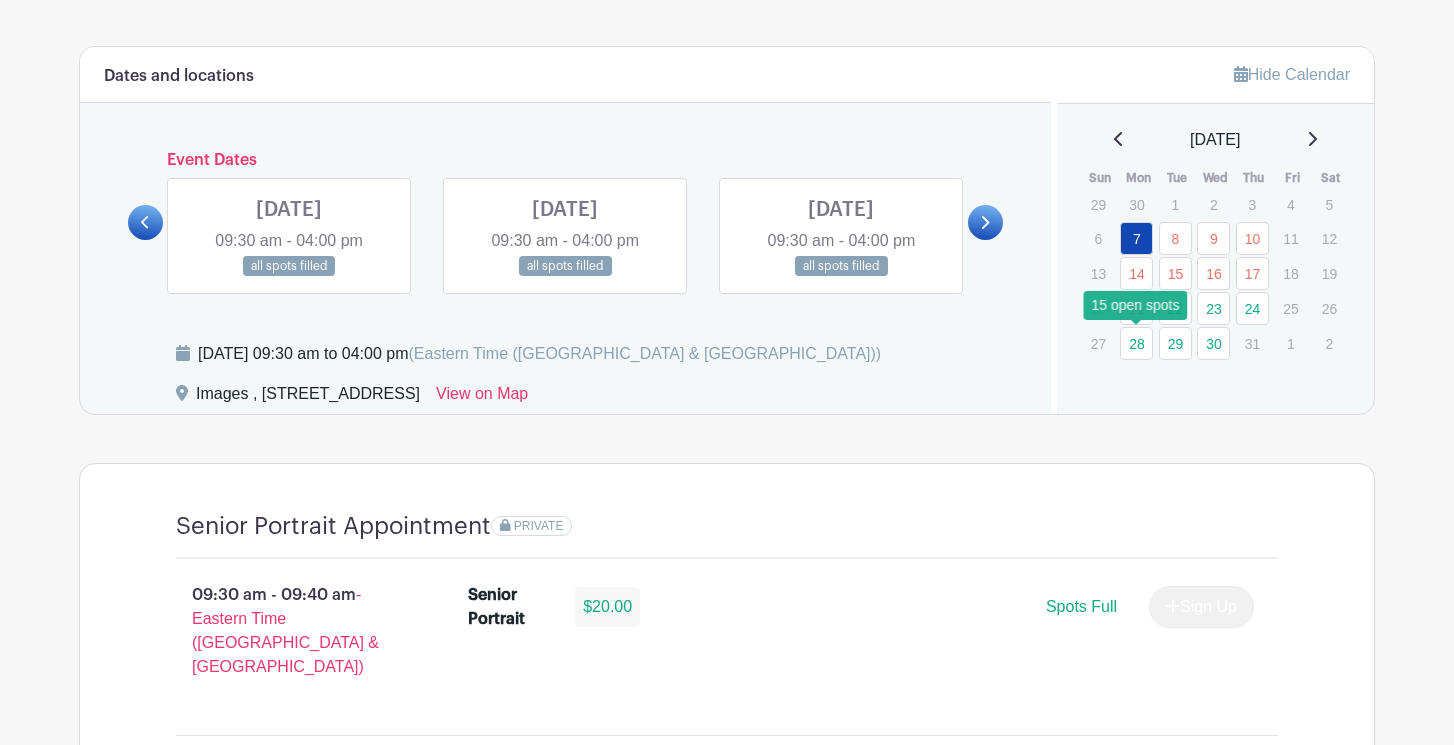 click on "28" at bounding box center (1136, 343) 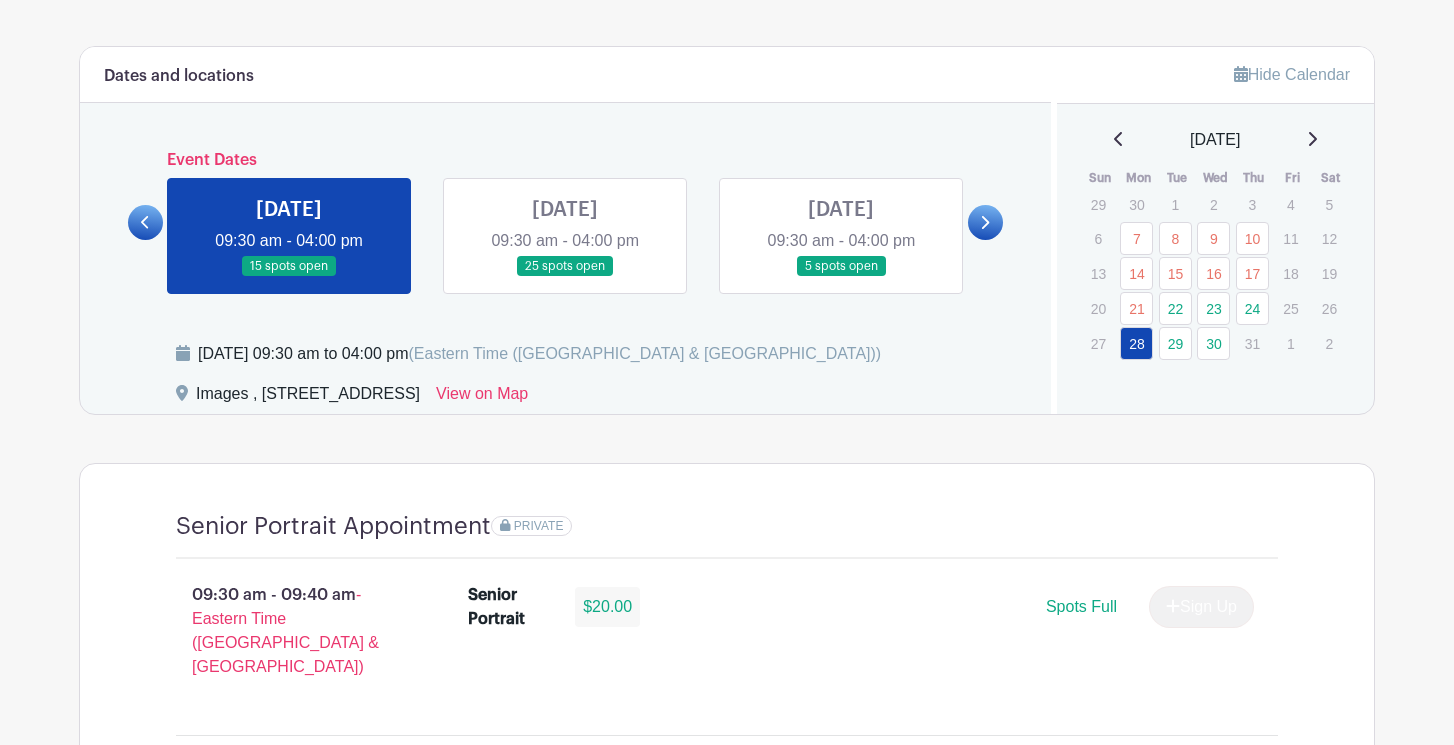 click on "Log In
Sign Up for Free
Images
Class of '26 Senior Portrait Appointment In-Studio
Created by Images Inc
Congratulations Class of 2026!
It is time to take your senior formal and casual pictures! Please review the available slots below and click on the button to sign up. These photos will be taken at IMAGES, NOT your school!  If you paid a sitting fee, it is NON-Refundable for no show or cancelled appointments.
If you've already entered your card information and notice a delay in processing,  do not re-submit your card
Thank you! Images, Inc." at bounding box center [727, 2949] 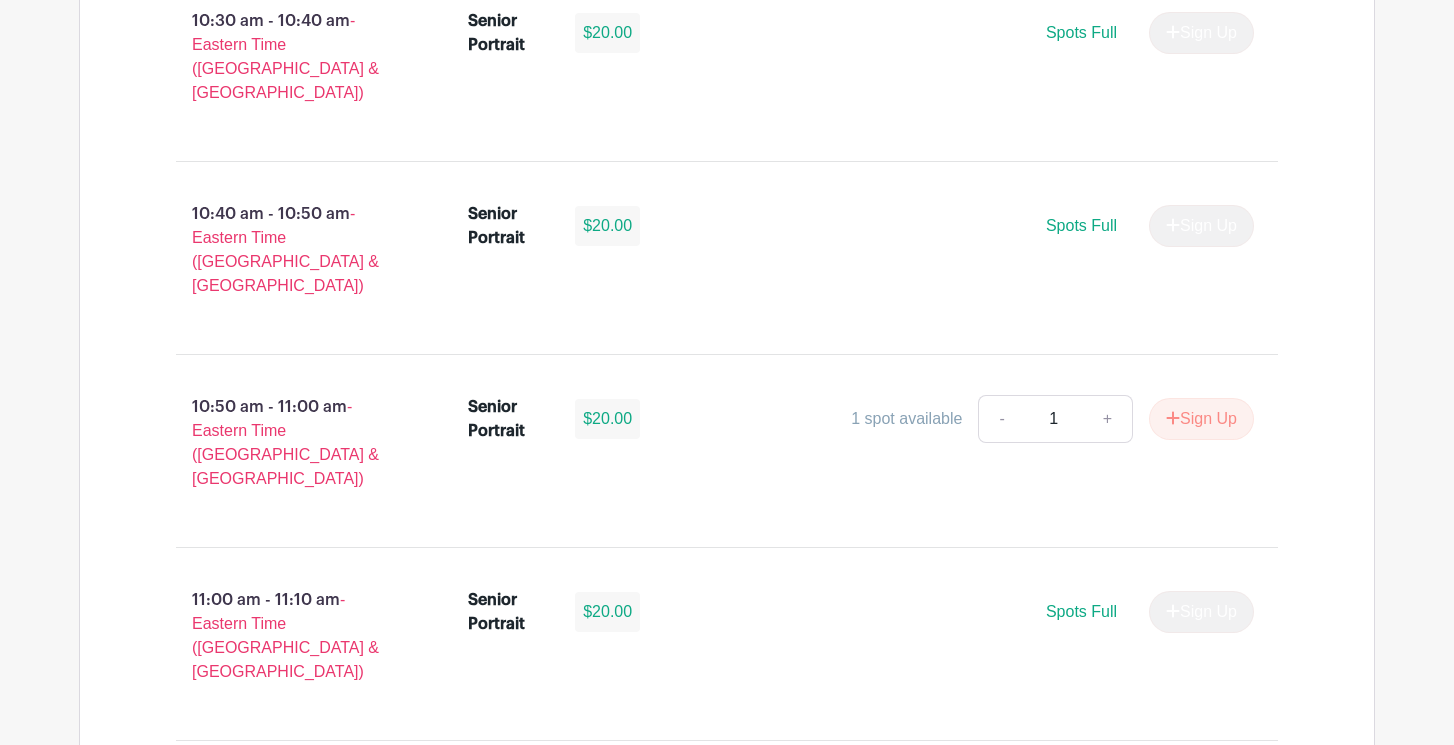 scroll, scrollTop: 2725, scrollLeft: 0, axis: vertical 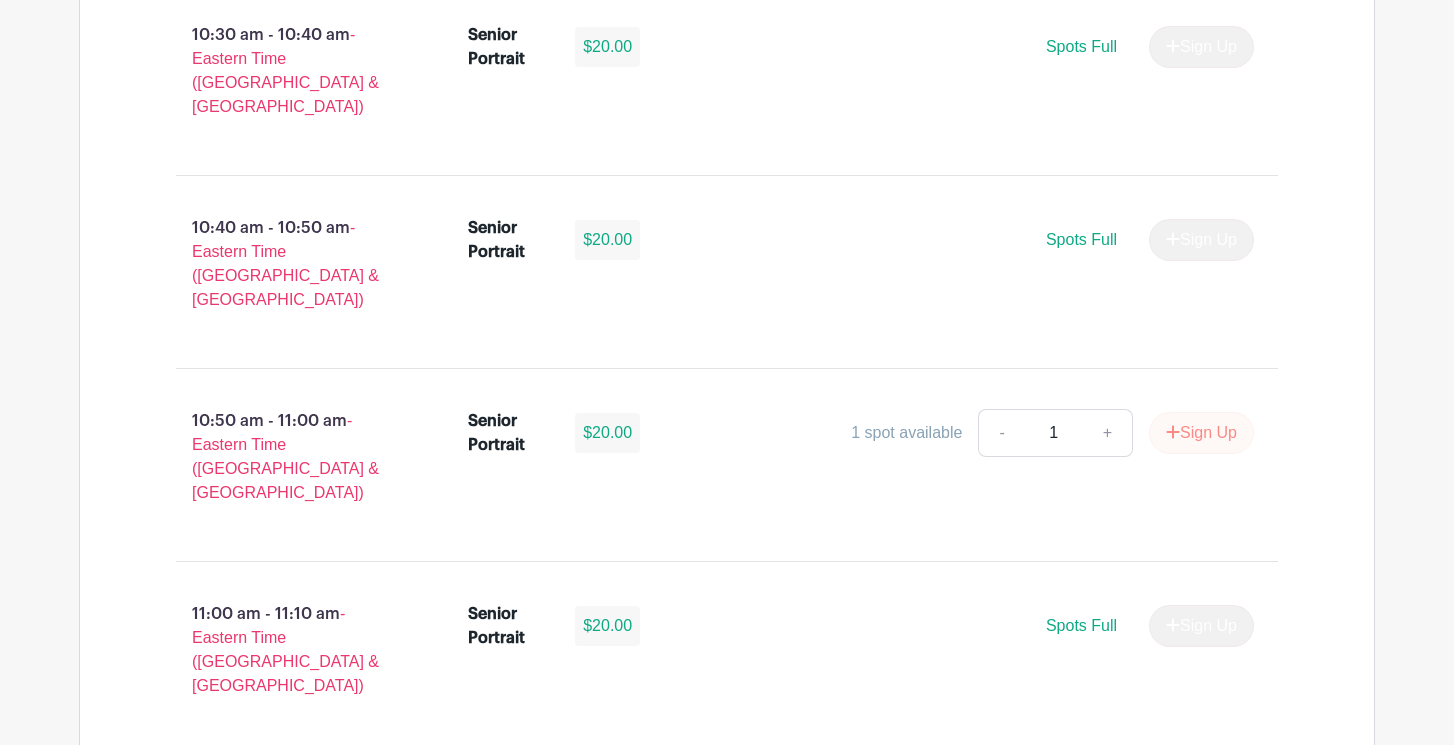 click on "Sign Up" at bounding box center [1201, 433] 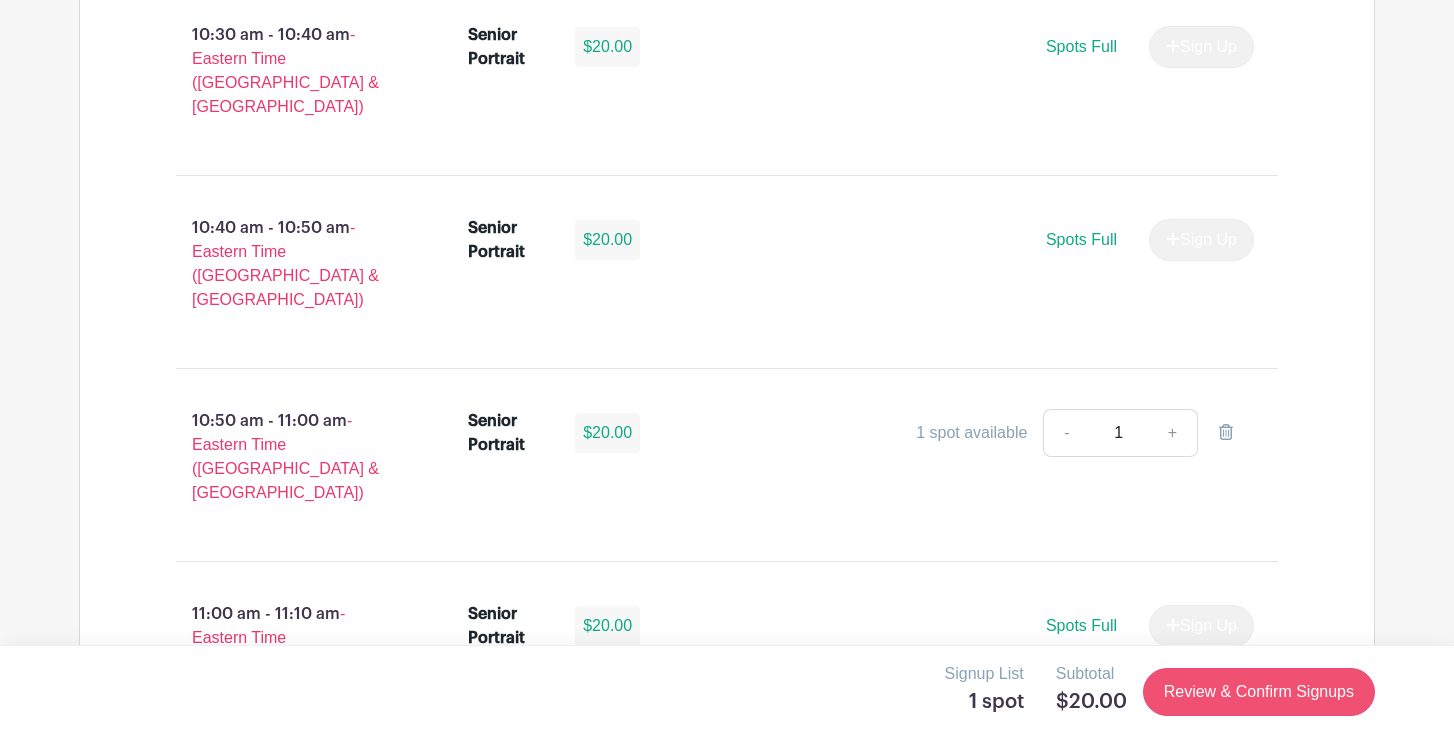 click on "Review & Confirm Signups" at bounding box center (1259, 692) 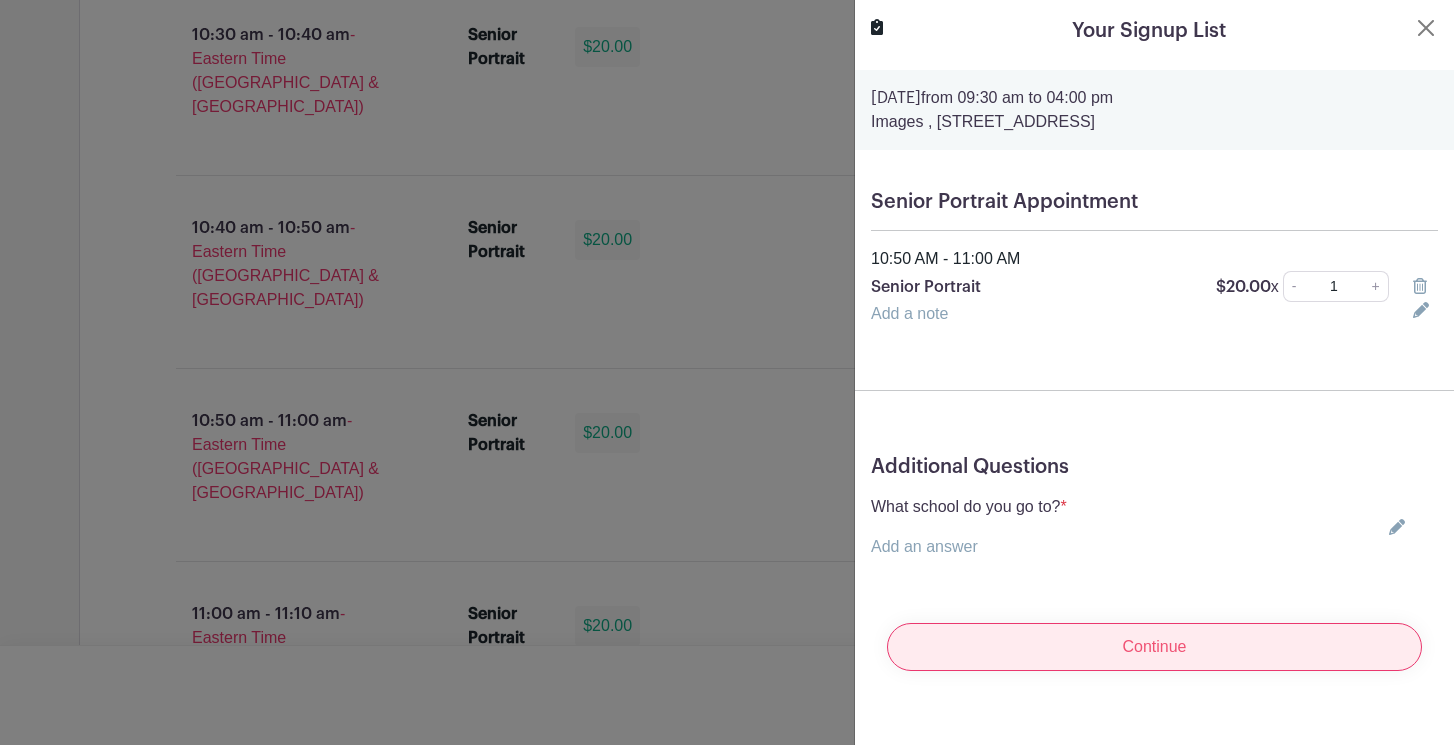 click on "Continue" at bounding box center (1154, 647) 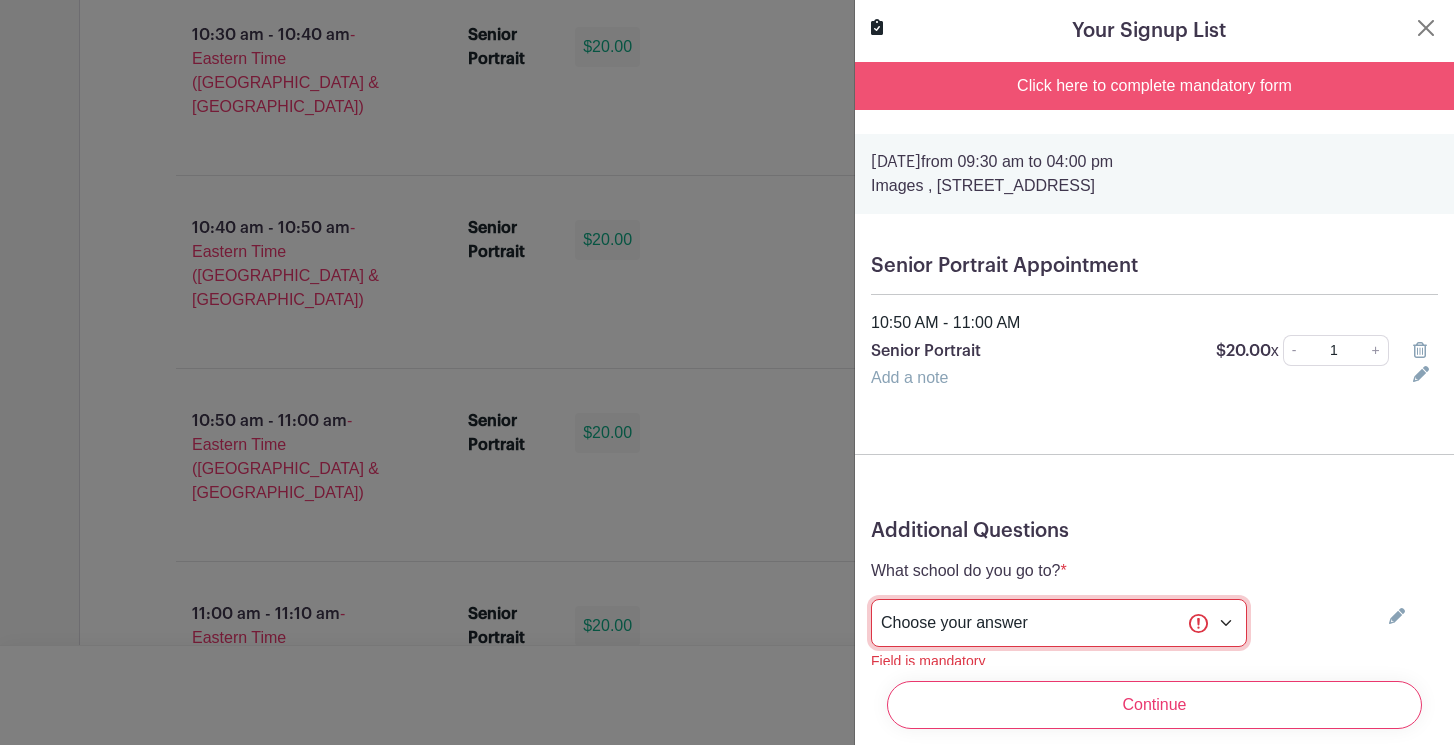 select on "3938" 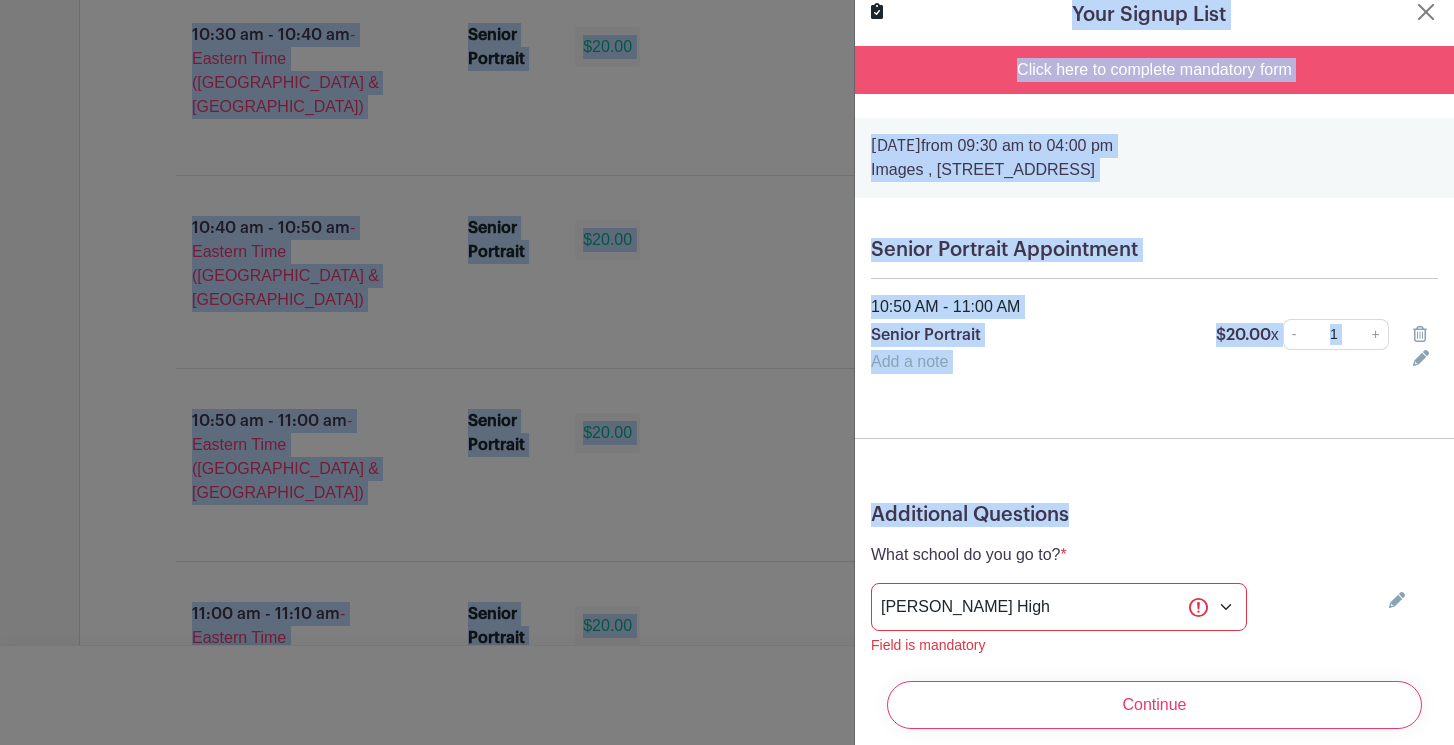 scroll, scrollTop: 72, scrollLeft: 0, axis: vertical 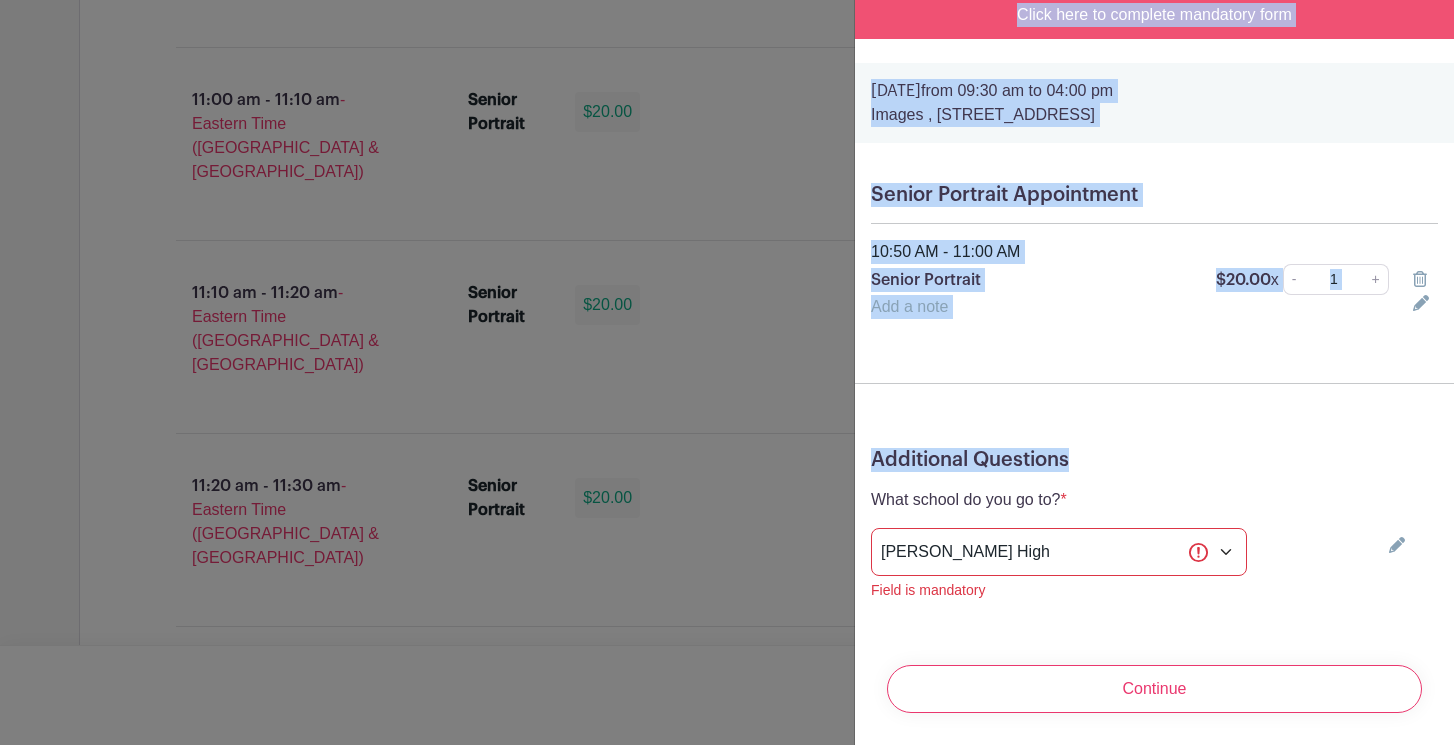 drag, startPoint x: 1245, startPoint y: 531, endPoint x: 1140, endPoint y: 804, distance: 292.49615 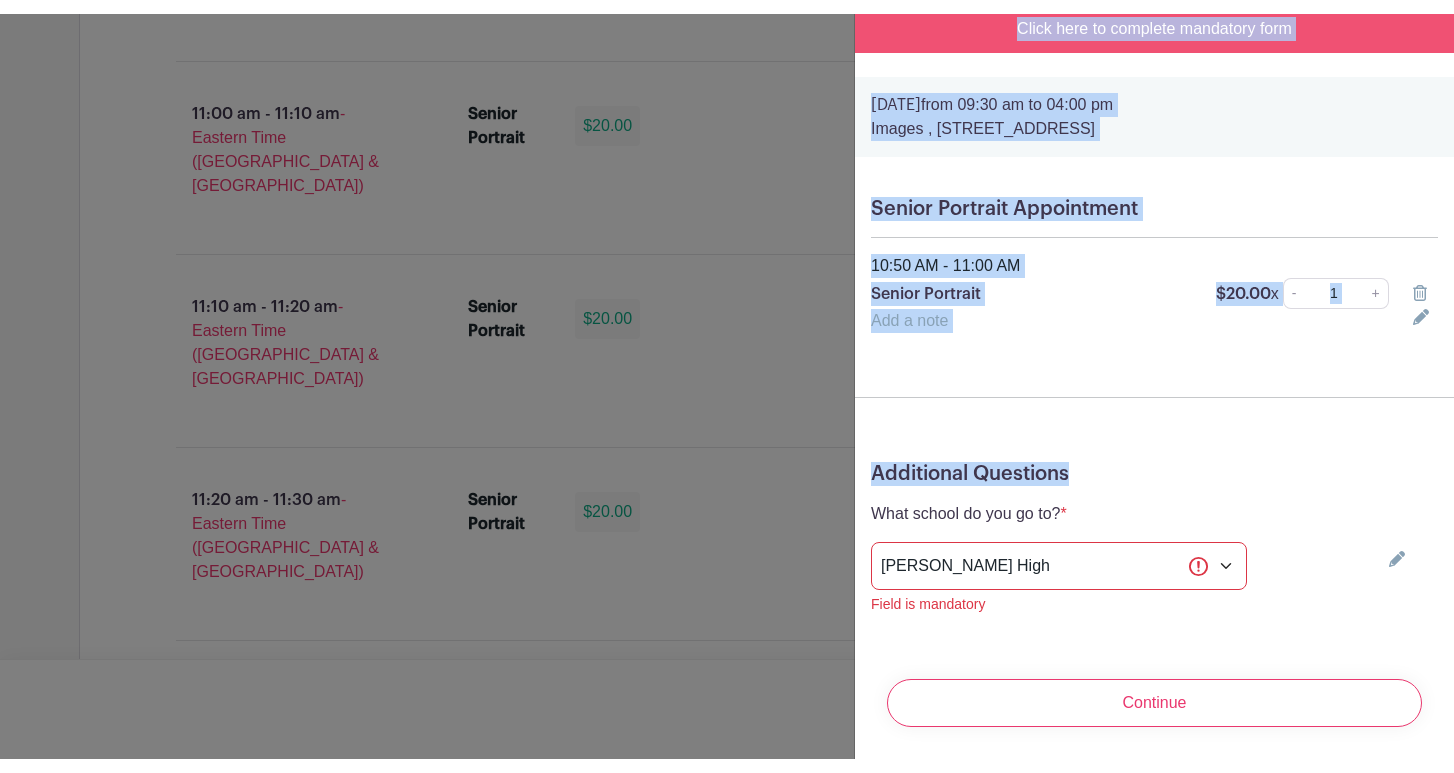 scroll, scrollTop: 3377, scrollLeft: 0, axis: vertical 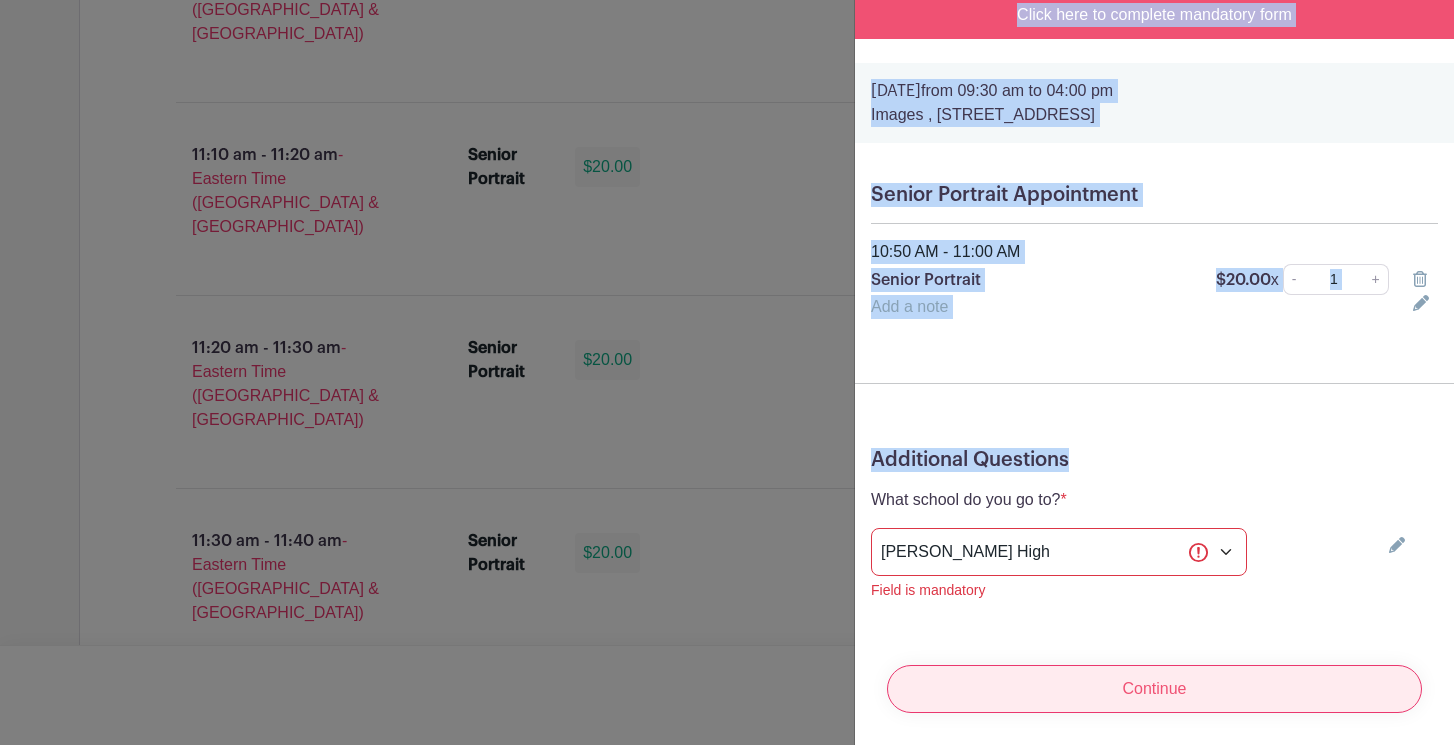 click on "Continue" at bounding box center (1154, 689) 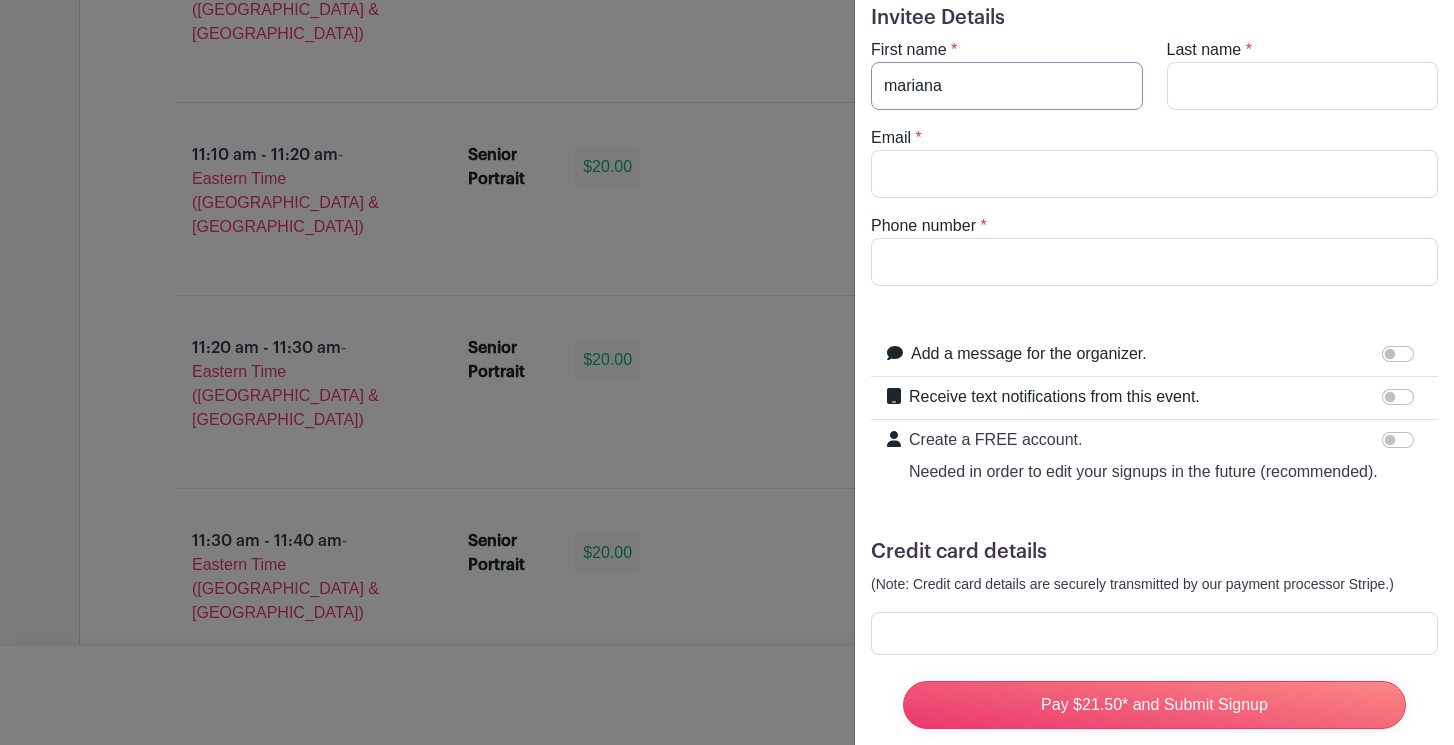 type on "mariana" 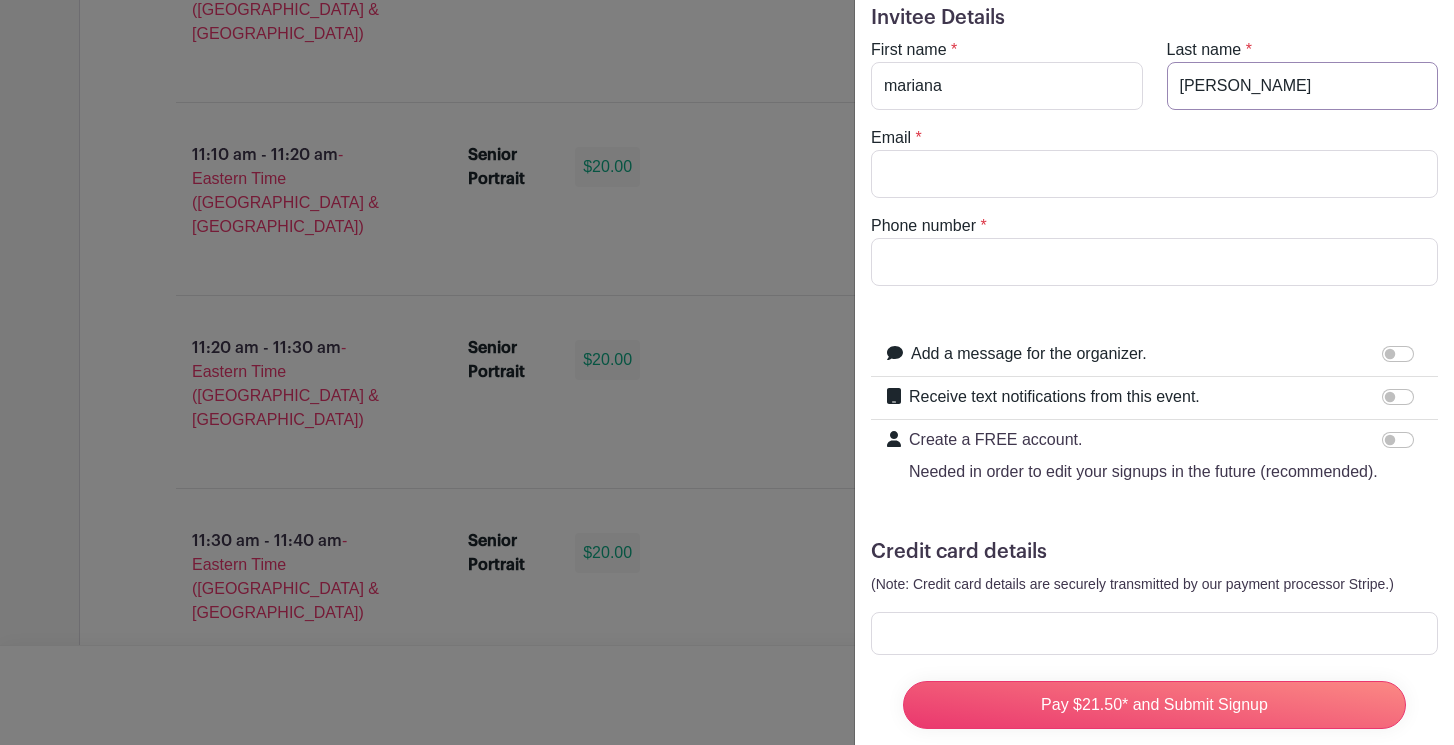 type on "[PERSON_NAME]" 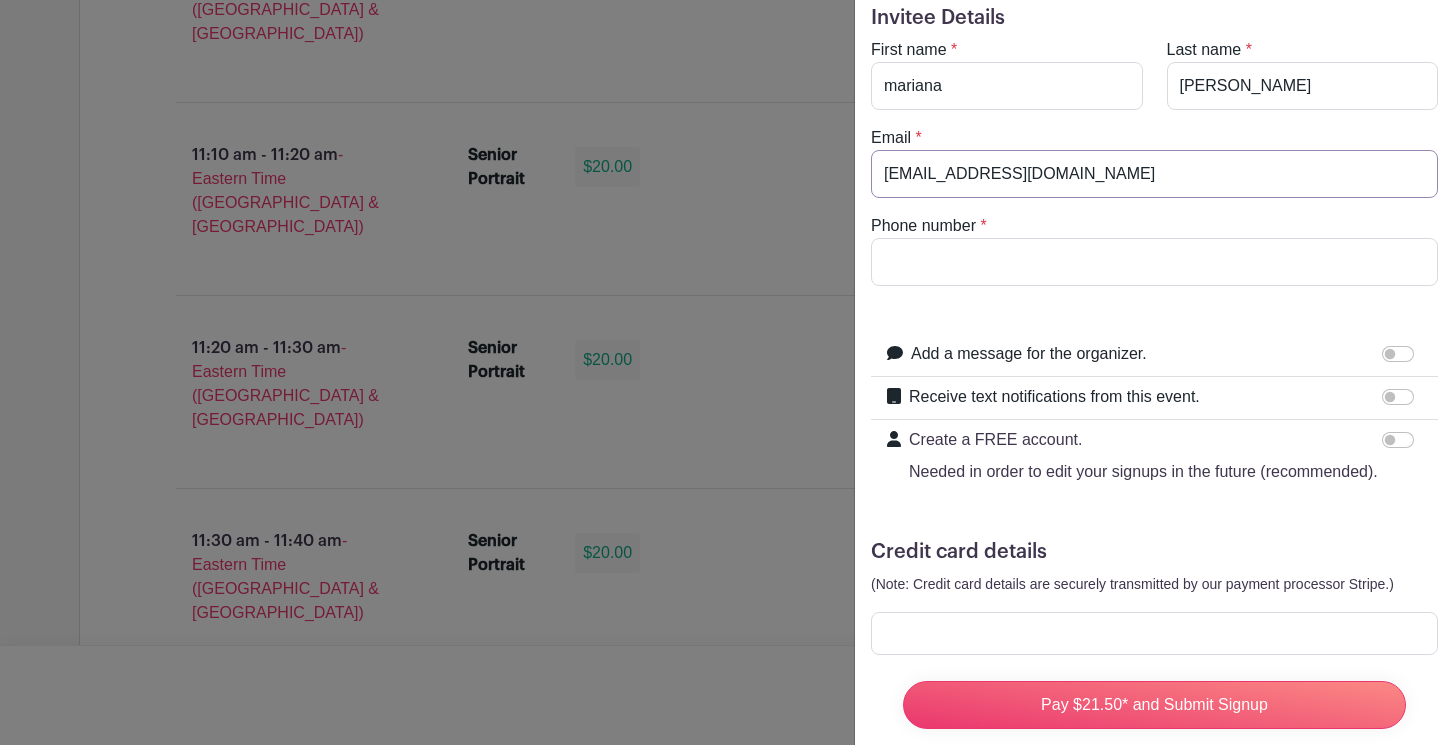 type on "[EMAIL_ADDRESS][DOMAIN_NAME]" 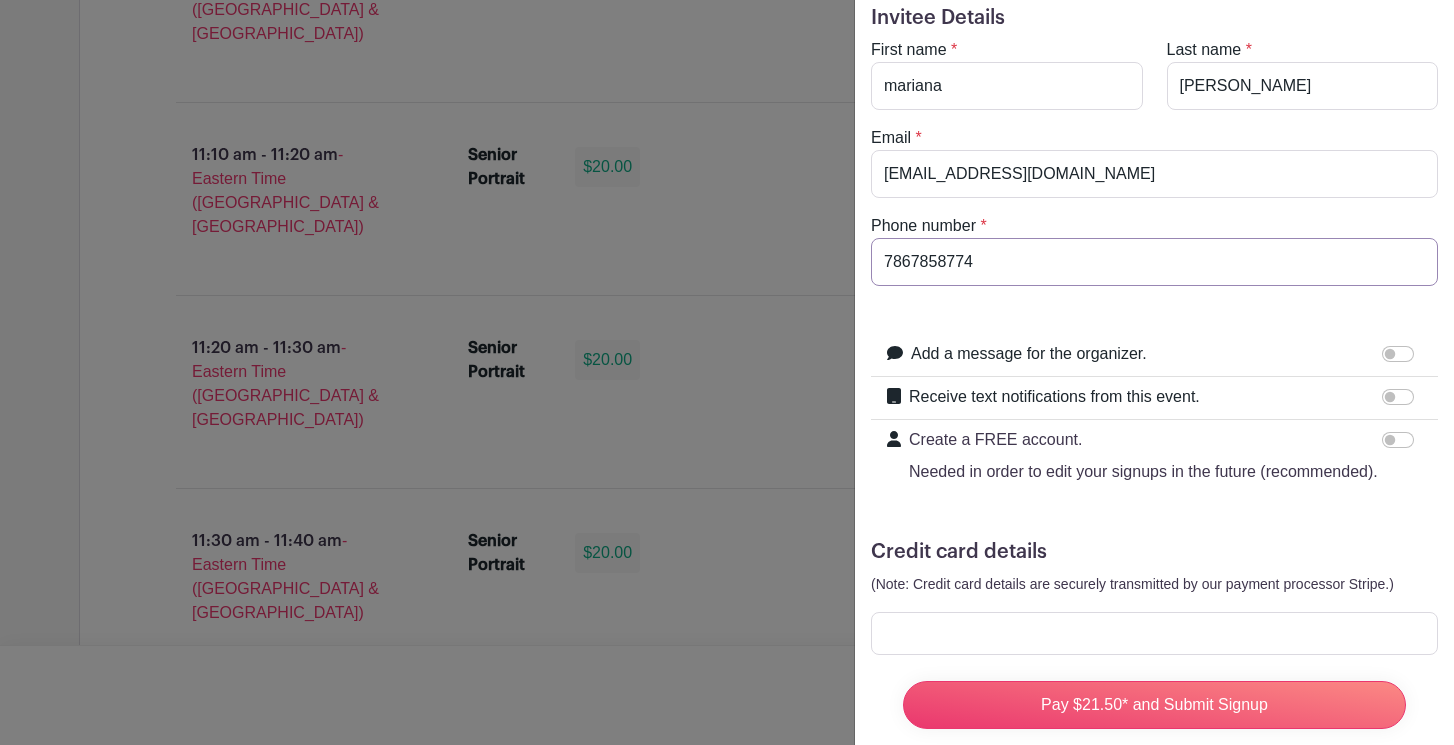 type on "7867858774" 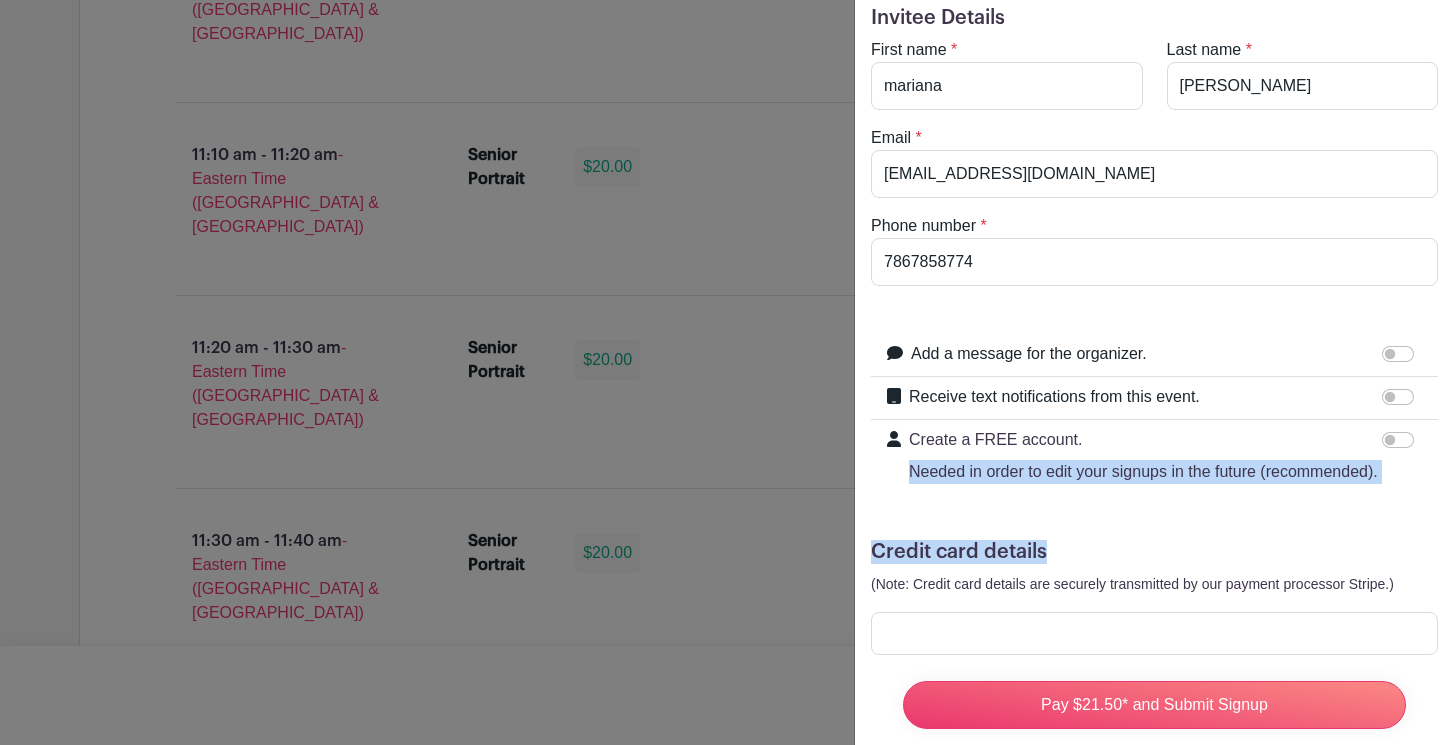 drag, startPoint x: 1271, startPoint y: 546, endPoint x: 1214, endPoint y: 456, distance: 106.531685 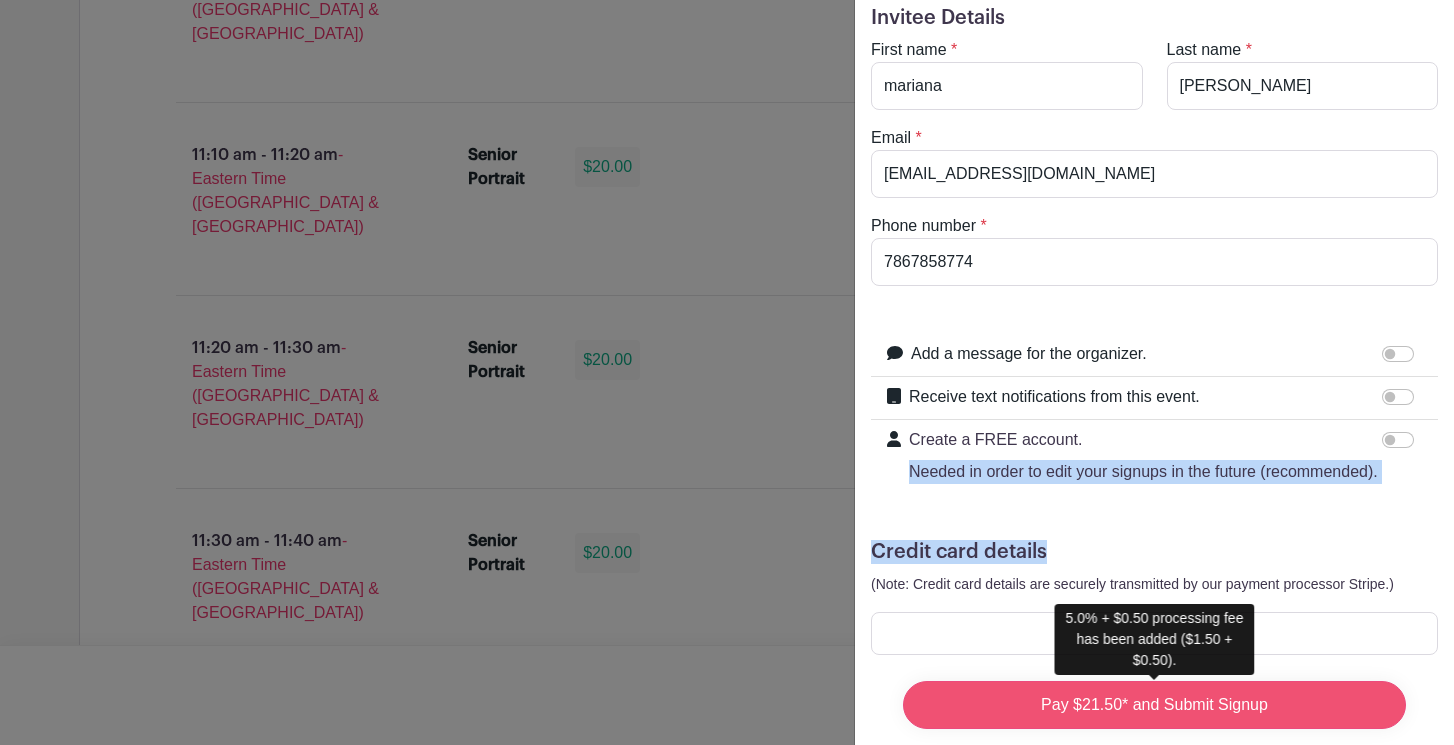 click on "Pay $21.50* and Submit Signup" at bounding box center (1154, 705) 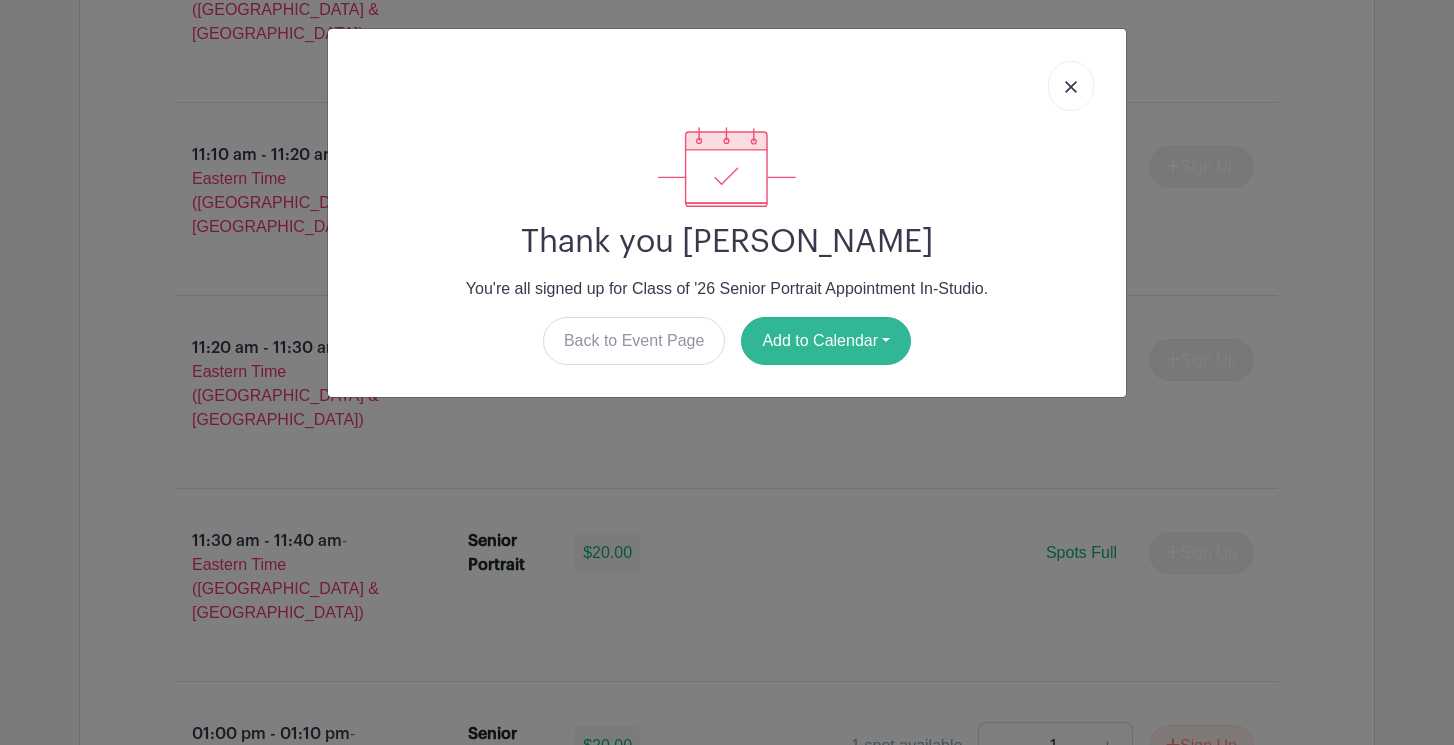 click on "Add to Calendar" at bounding box center (826, 341) 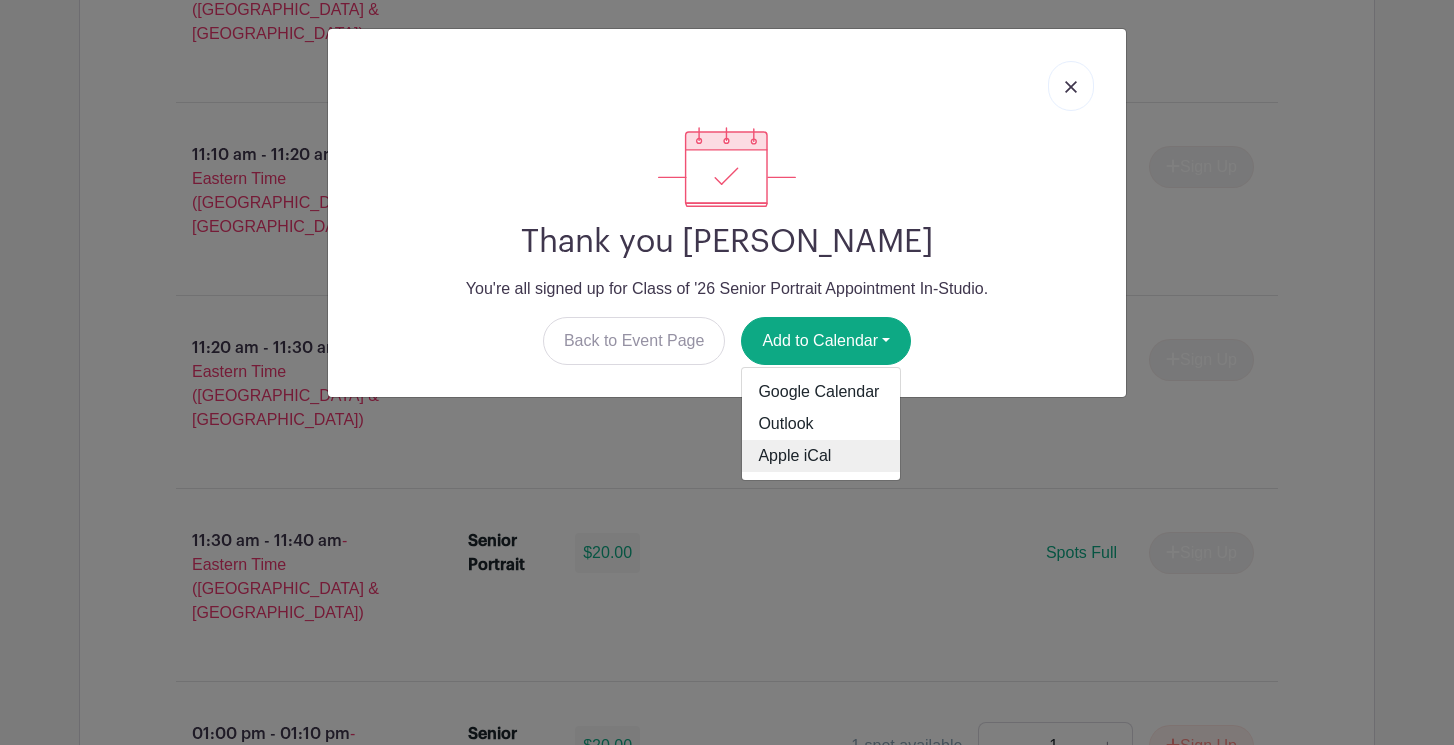 click on "Apple iCal" at bounding box center [821, 456] 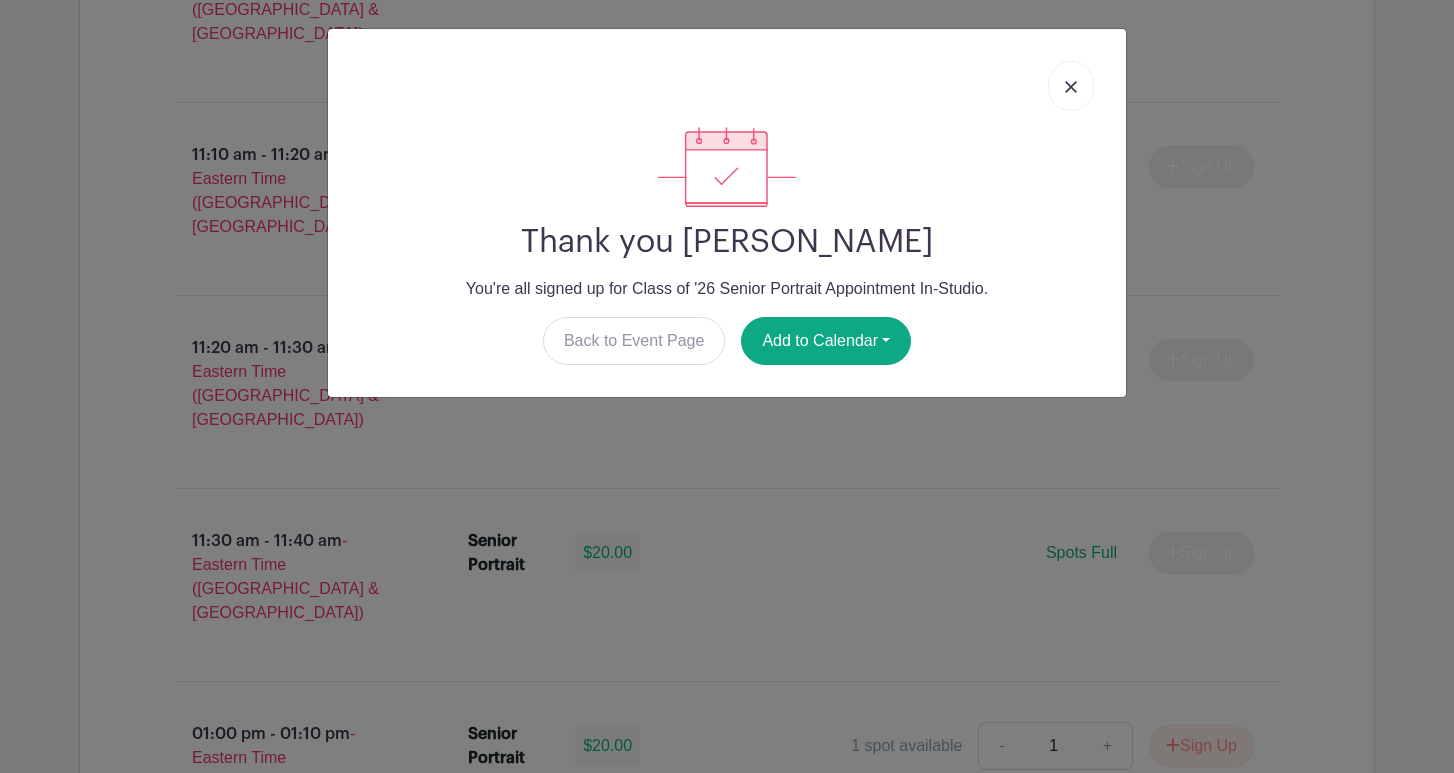 click at bounding box center (1071, 87) 